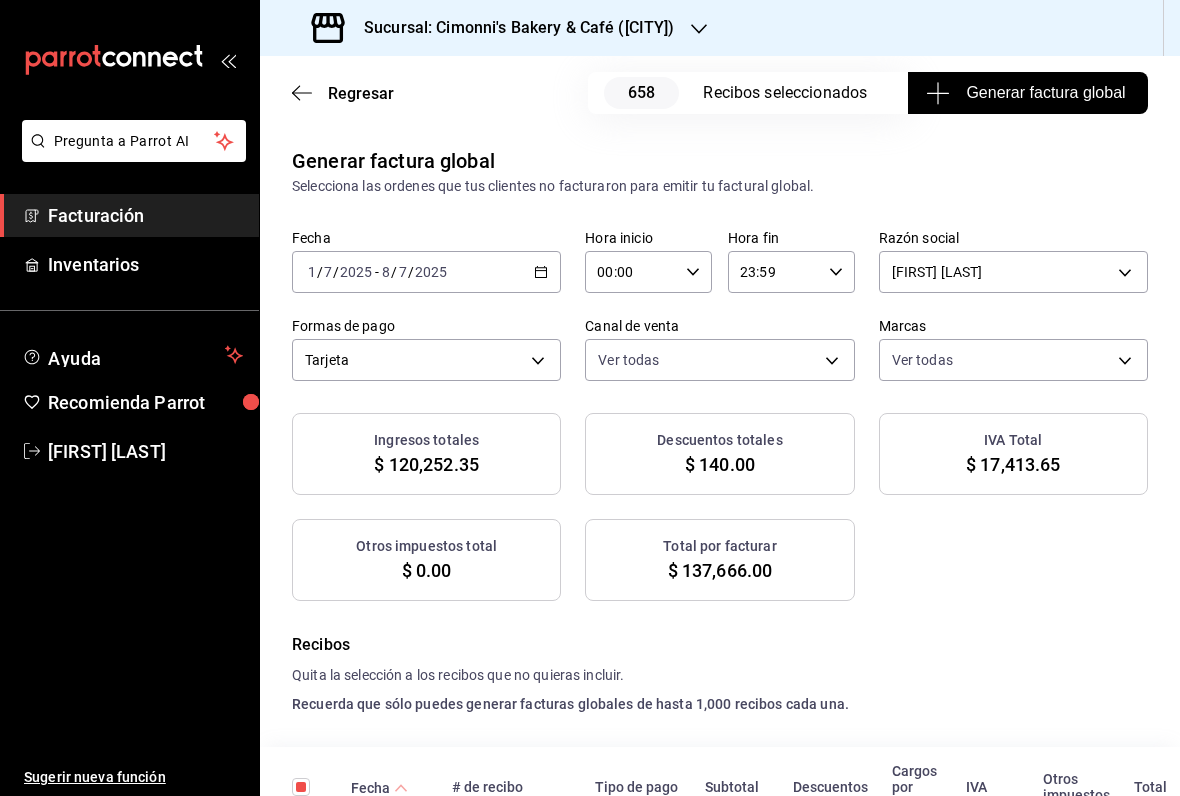 scroll, scrollTop: 0, scrollLeft: 0, axis: both 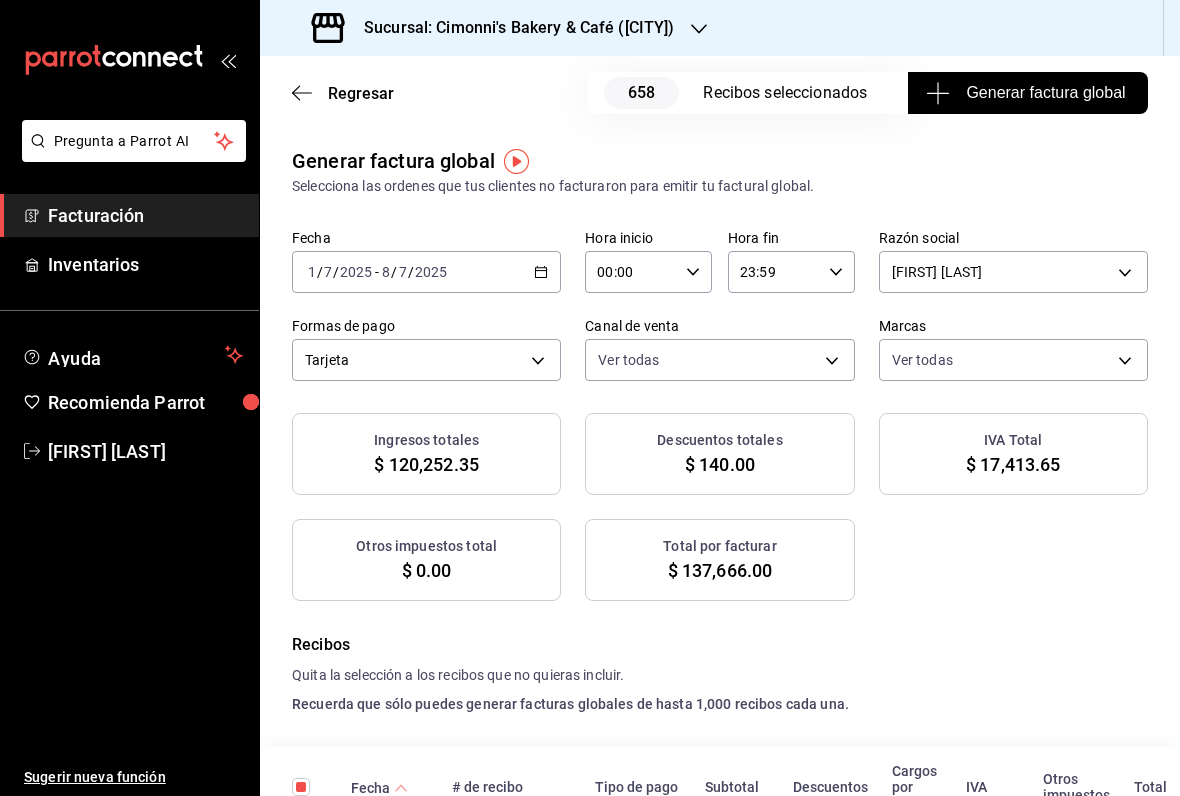 click 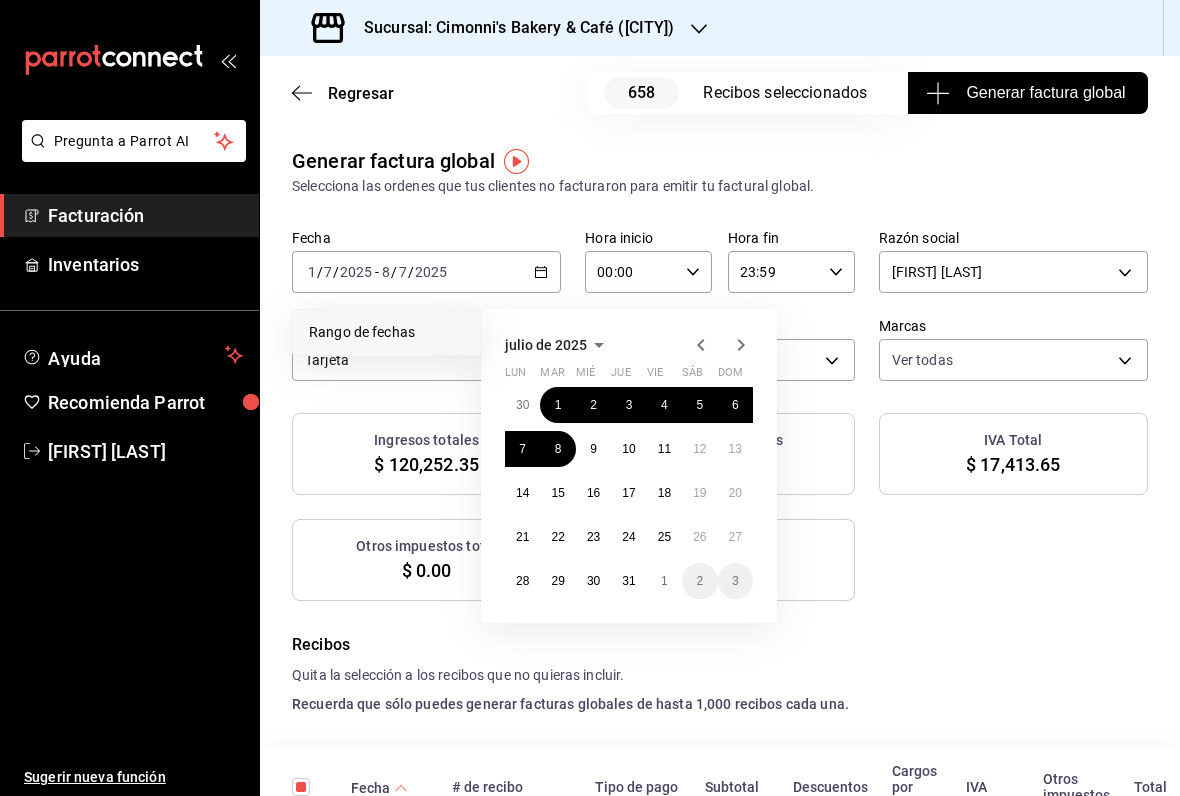 click on "1" at bounding box center [558, 405] 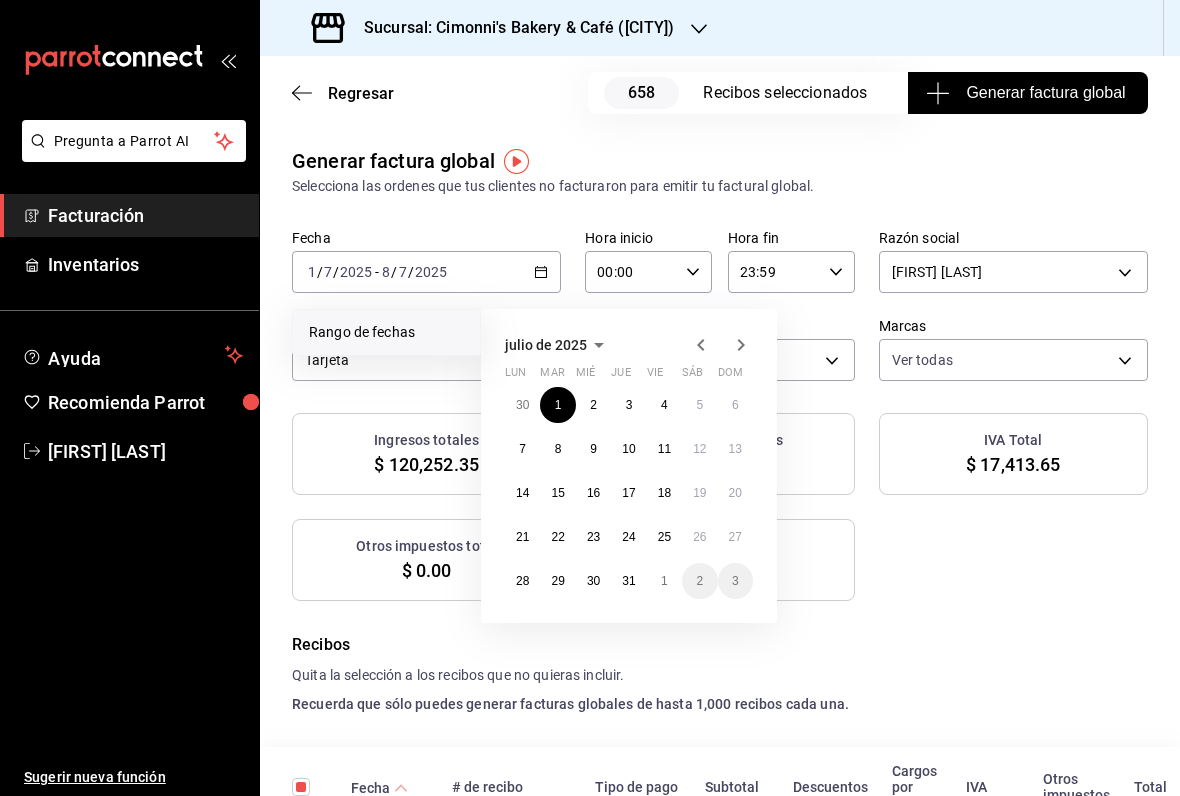 click on "8" at bounding box center [558, 449] 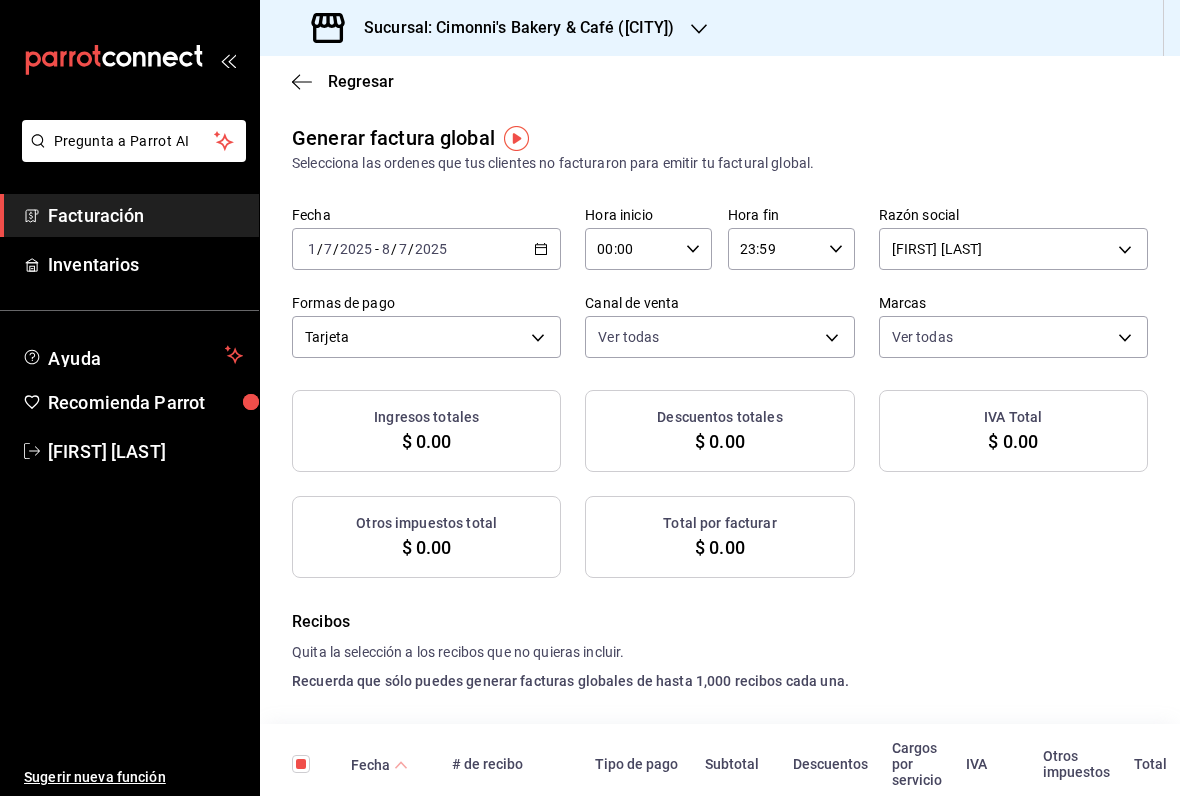 checkbox on "true" 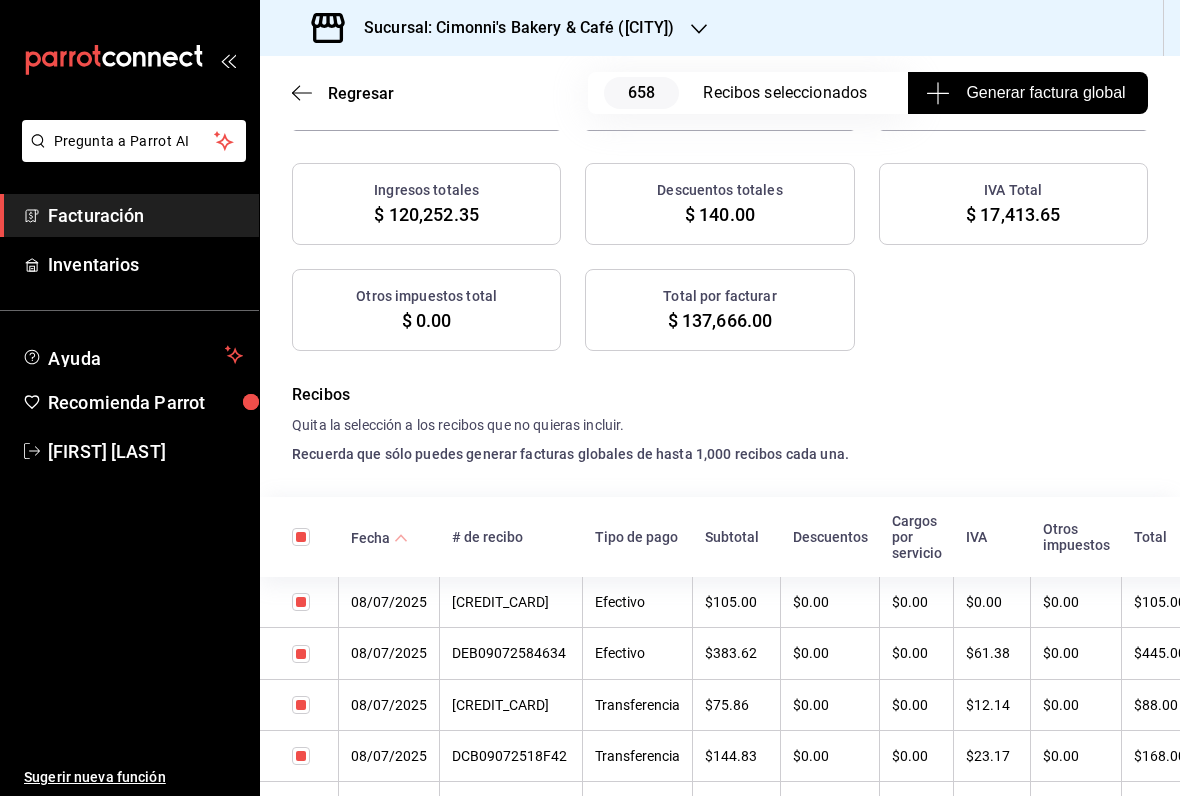 scroll, scrollTop: 140, scrollLeft: 0, axis: vertical 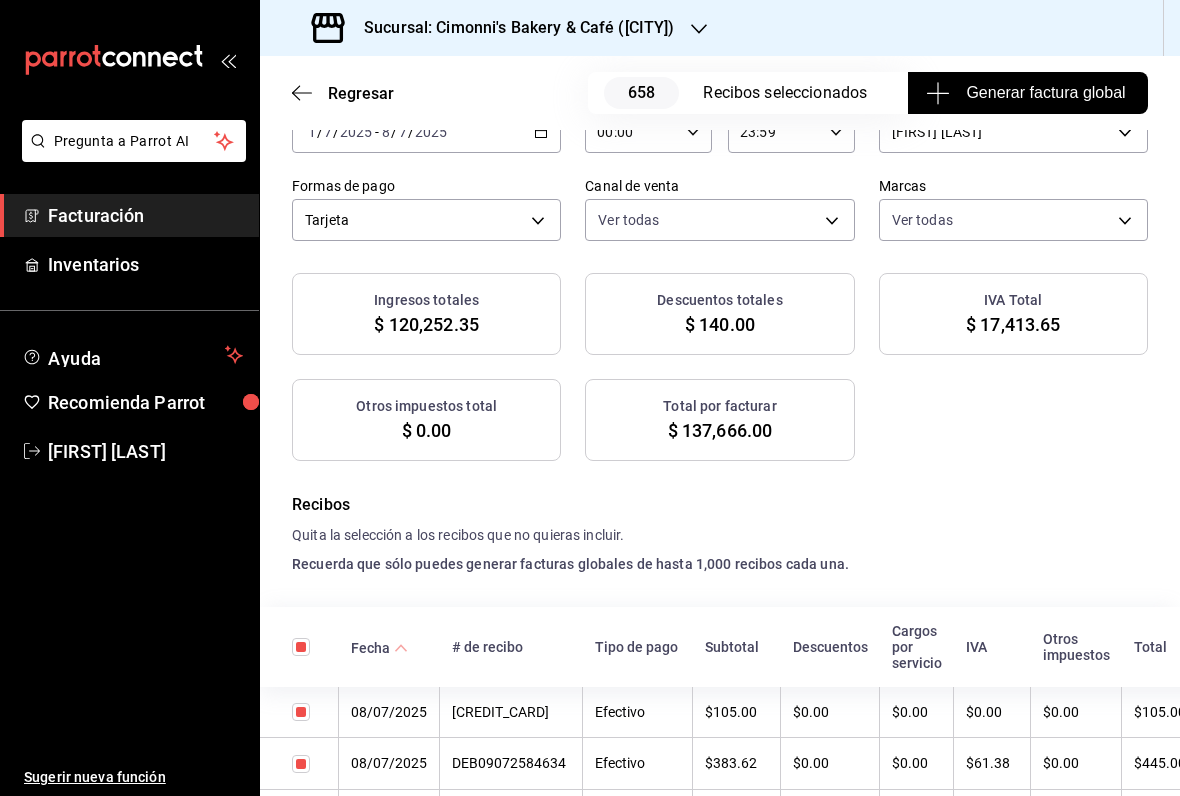 click on "Pregunta a Parrot AI Facturación   Inventarios   Ayuda Recomienda Parrot   [FIRST] [LAST]   Sugerir nueva función   Sucursal: Cimonni's  Bakery & Café (Lavín) Regresar 658 Recibos seleccionados Generar factura global Generar factura global Selecciona las ordenes que tus clientes no facturaron para emitir tu factural global. Fecha 2025-07-01 1 / 7 / 2025 - 2025-07-08 8 / 7 / 2025 Hora inicio 00:00 Hora inicio Hora fin 23:59 Hora fin Razón social KARINA APIPILHUASCO LOPEZ [UUID] Formas de pago Tarjeta CARD Canal de venta Ver todas PARROT,UBER_EATS,RAPPI,DIDI_FOOD,ONLINE Marcas Ver todas [UUID] Ingresos totales $ 120,252.35 Descuentos totales $ 140.00 IVA Total $ 17,413.65 Otros impuestos total $ 0.00 Total por facturar $ 137,666.00 Recibos Quita la selección a los recibos que no quieras incluir. Recuerda que sólo puedes generar facturas globales de hasta 1,000 recibos cada una. Fecha # de recibo Tipo de pago Subtotal Descuentos Cargos por servicio" at bounding box center (590, 398) 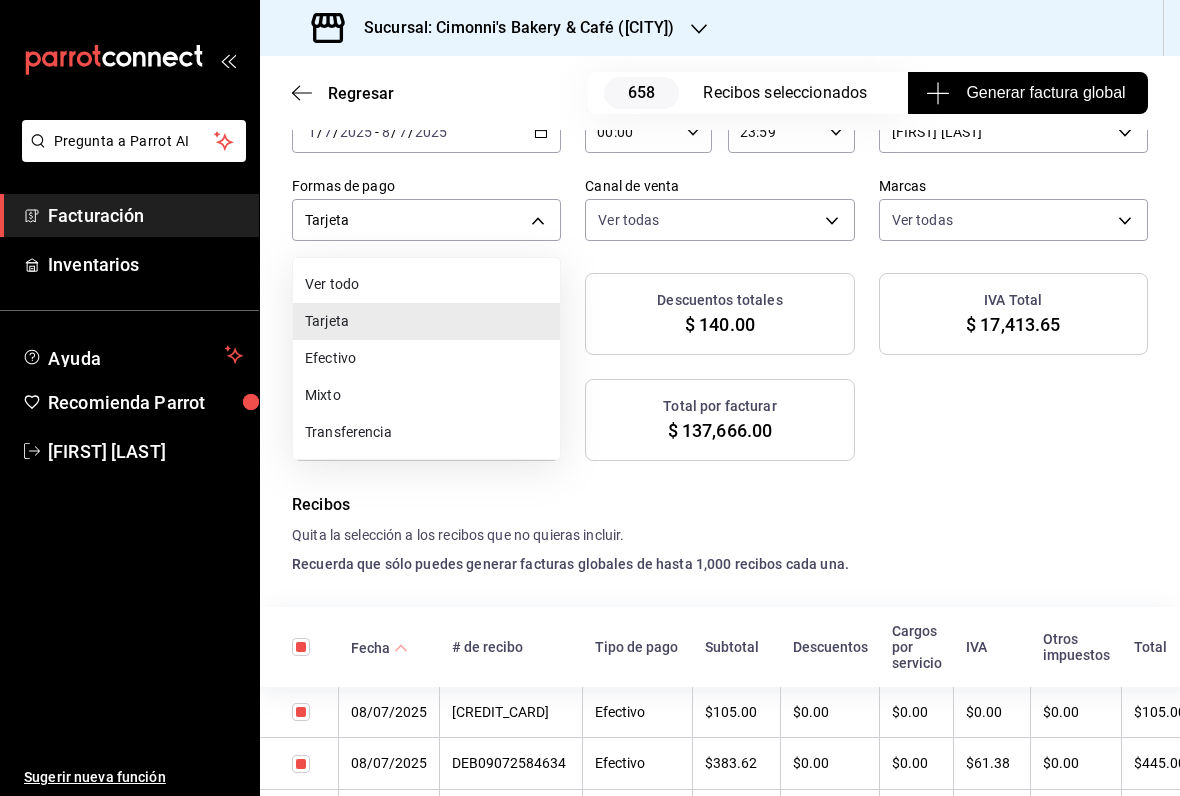 click on "Tarjeta" at bounding box center [426, 321] 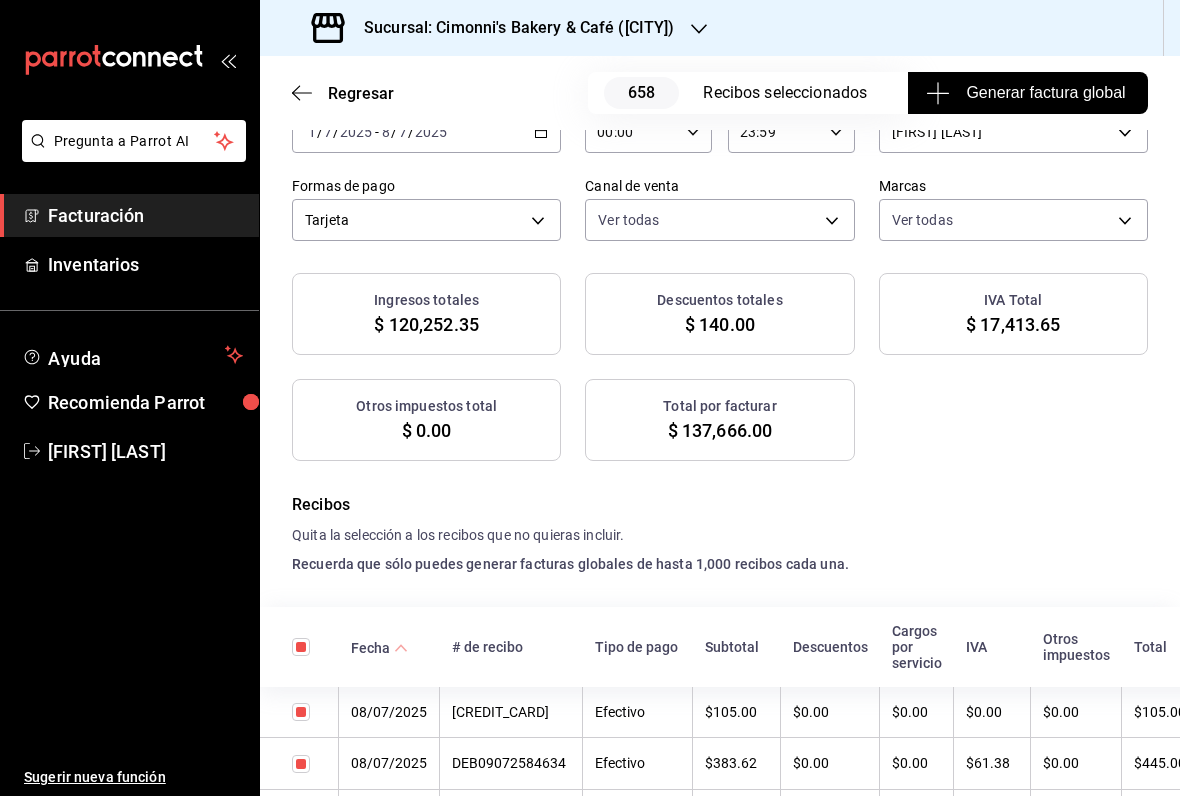 click on "Pregunta a Parrot AI Facturación   Inventarios   Ayuda Recomienda Parrot   [FIRST] [LAST]   Sugerir nueva función   Sucursal: Cimonni's  Bakery & Café (Lavín) Regresar 658 Recibos seleccionados Generar factura global Generar factura global Selecciona las ordenes que tus clientes no facturaron para emitir tu factural global. Fecha 2025-07-01 1 / 7 / 2025 - 2025-07-08 8 / 7 / 2025 Hora inicio 00:00 Hora inicio Hora fin 23:59 Hora fin Razón social KARINA APIPILHUASCO LOPEZ [UUID] Formas de pago Tarjeta CARD Canal de venta Ver todas PARROT,UBER_EATS,RAPPI,DIDI_FOOD,ONLINE Marcas Ver todas [UUID] Ingresos totales $ 120,252.35 Descuentos totales $ 140.00 IVA Total $ 17,413.65 Otros impuestos total $ 0.00 Total por facturar $ 137,666.00 Recibos Quita la selección a los recibos que no quieras incluir. Recuerda que sólo puedes generar facturas globales de hasta 1,000 recibos cada una. Fecha # de recibo Tipo de pago Subtotal Descuentos Cargos por servicio" at bounding box center [590, 398] 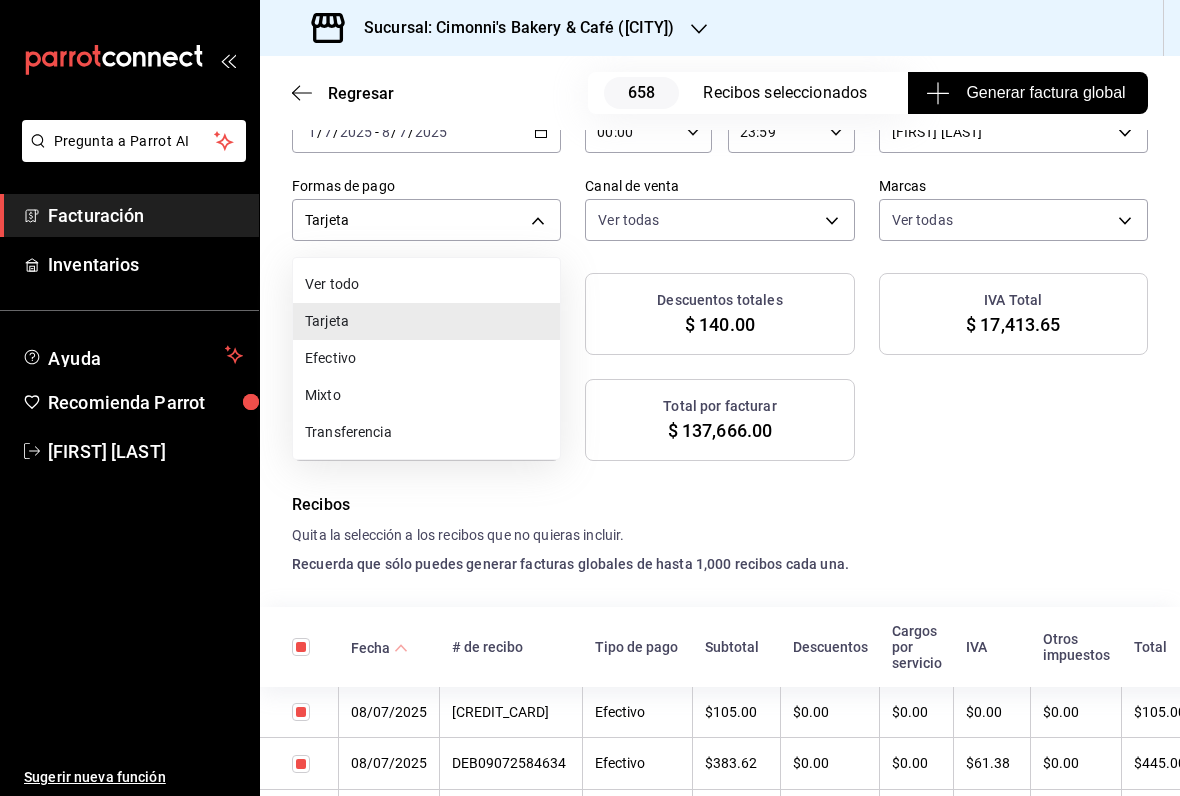 click on "Efectivo" at bounding box center [426, 358] 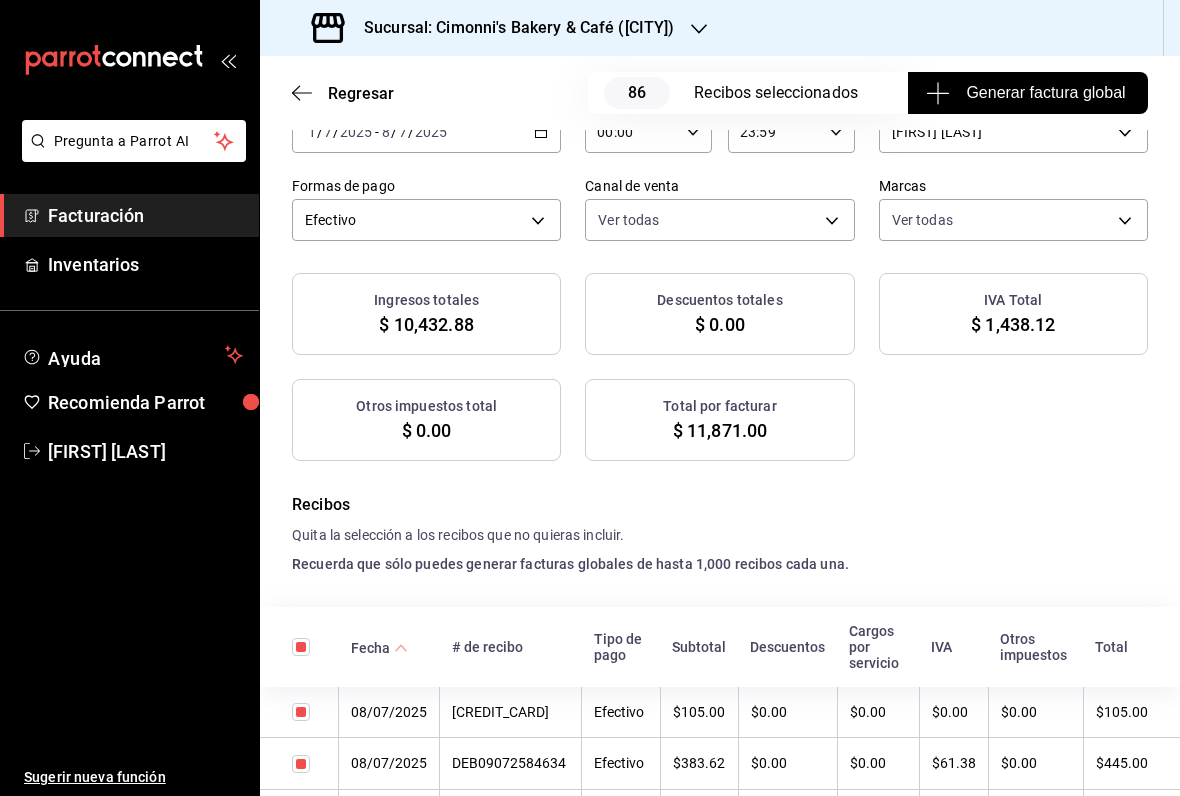click on "Pregunta a Parrot AI Facturación   Inventarios   Ayuda Recomienda Parrot   [FIRST] [LAST]   Sugerir nueva función   Sucursal: Cimonni's  Bakery & Café ([CITY]) Regresar 86 Recibos seleccionados Generar factura global Generar factura global Selecciona las ordenes que tus clientes no facturaron para emitir tu factural global. Fecha 2025-07-01 1 / 7 / 2025 - 2025-07-08 8 / 7 / 2025 Hora inicio 00:00 Hora inicio Hora fin 23:59 Hora fin Razón social KARINA APIPILHUASCO LOPEZ [UUID] Formas de pago Efectivo CASH Canal de venta Ver todas PARROT,UBER_EATS,RAPPI,DIDI_FOOD,ONLINE Marcas Ver todas [UUID] Ingresos totales $ 10,432.88 Descuentos totales $ 0.00 IVA Total $ 1,438.12 Otros impuestos total $ 0.00 Total por facturar $ 11,871.00 Recibos Quita la selección a los recibos que no quieras incluir. Recuerda que sólo puedes generar facturas globales de hasta 1,000 recibos cada una. Fecha # de recibo Tipo de pago Subtotal Descuentos Cargos por servicio IVA" at bounding box center (590, 398) 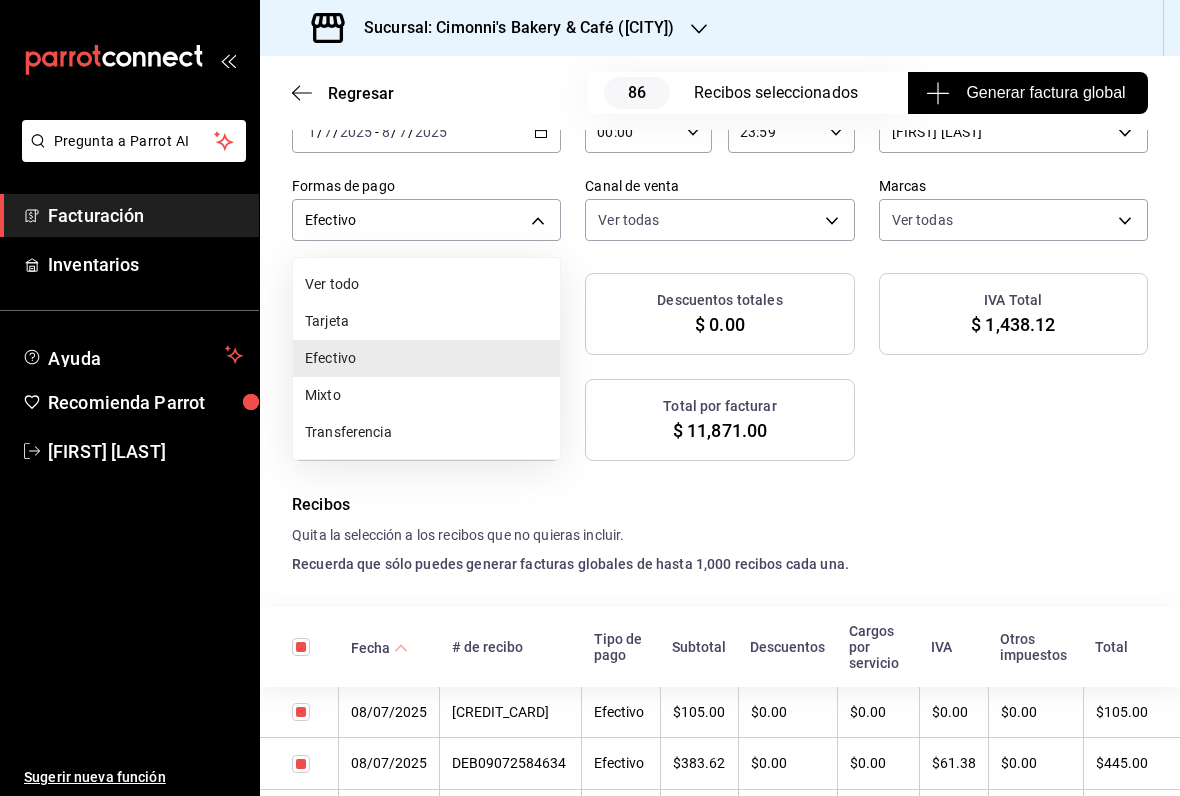 click on "Tarjeta" at bounding box center (426, 321) 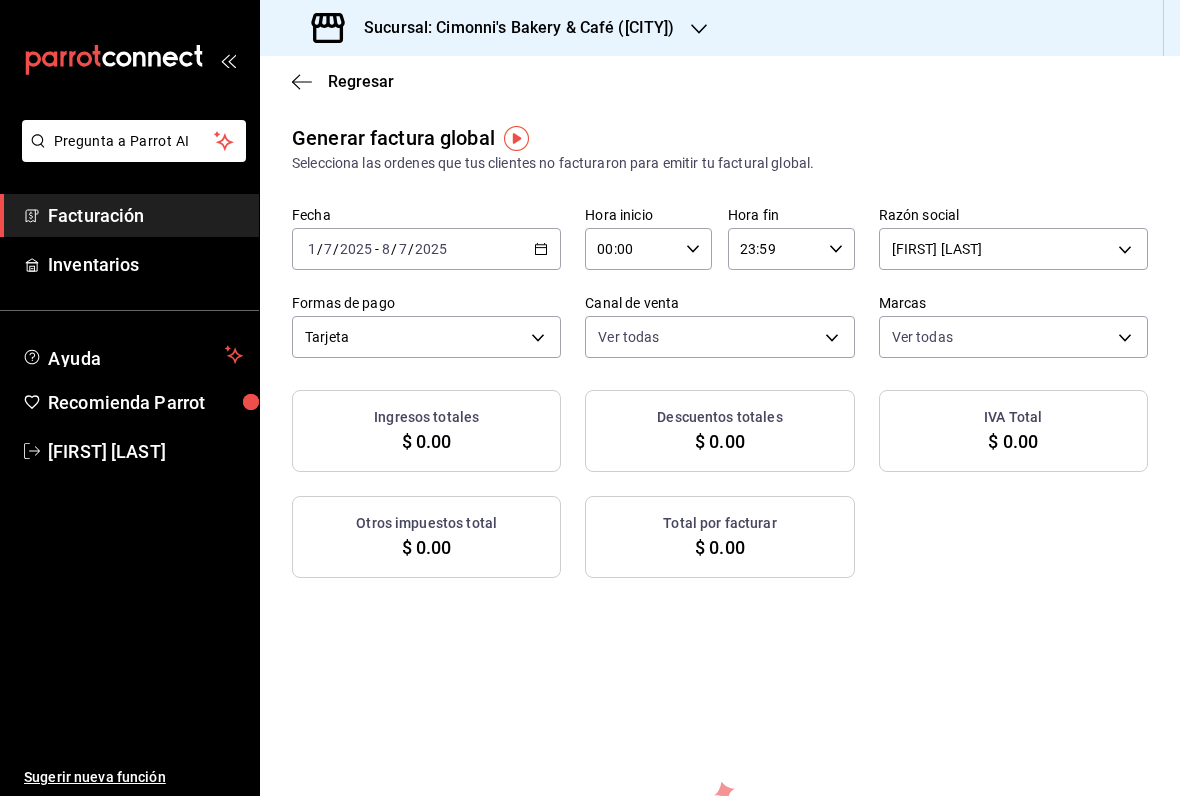 scroll, scrollTop: 0, scrollLeft: 0, axis: both 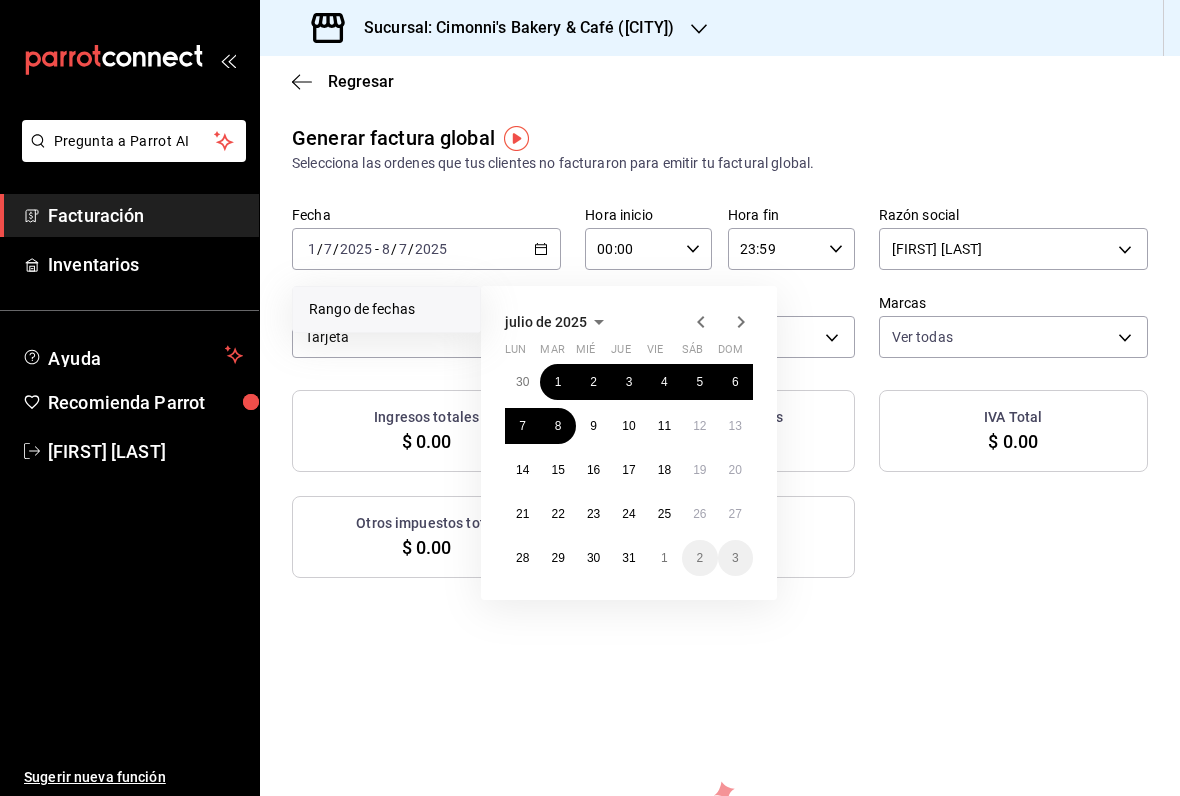 click on "8" at bounding box center [557, 426] 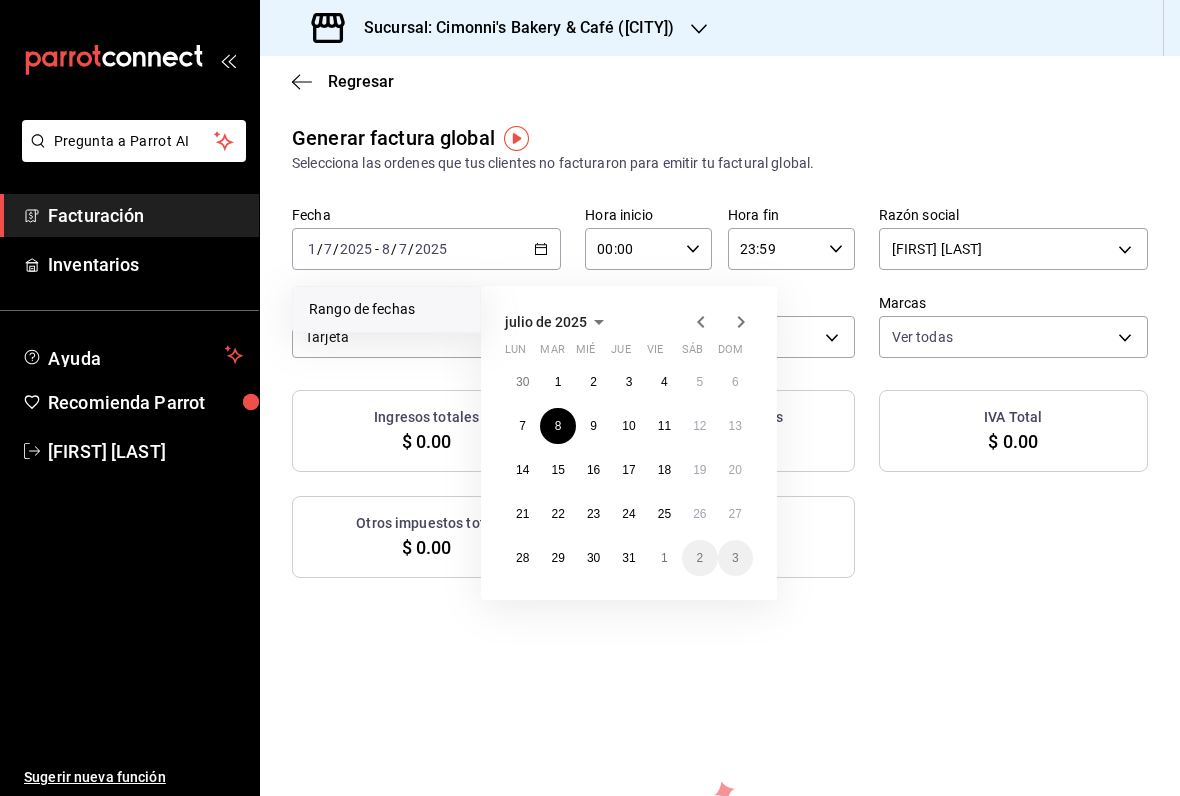 click on "15" at bounding box center (557, 470) 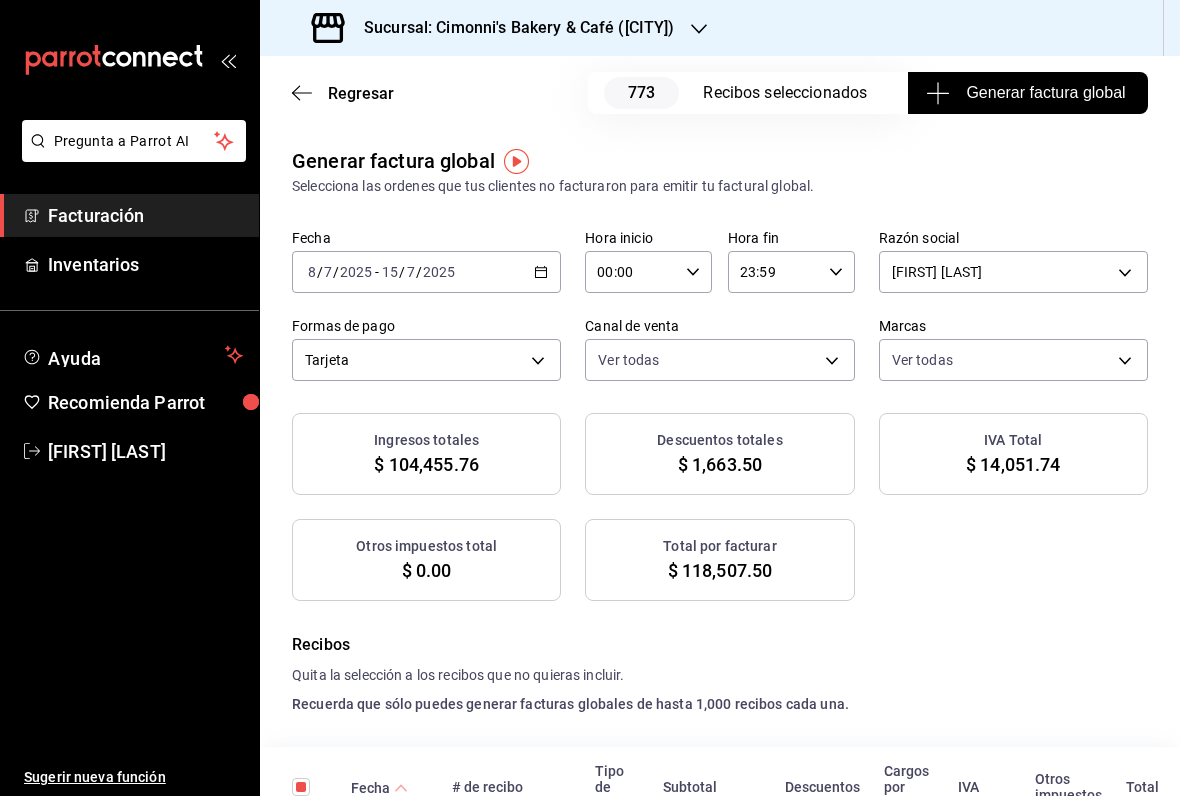 click 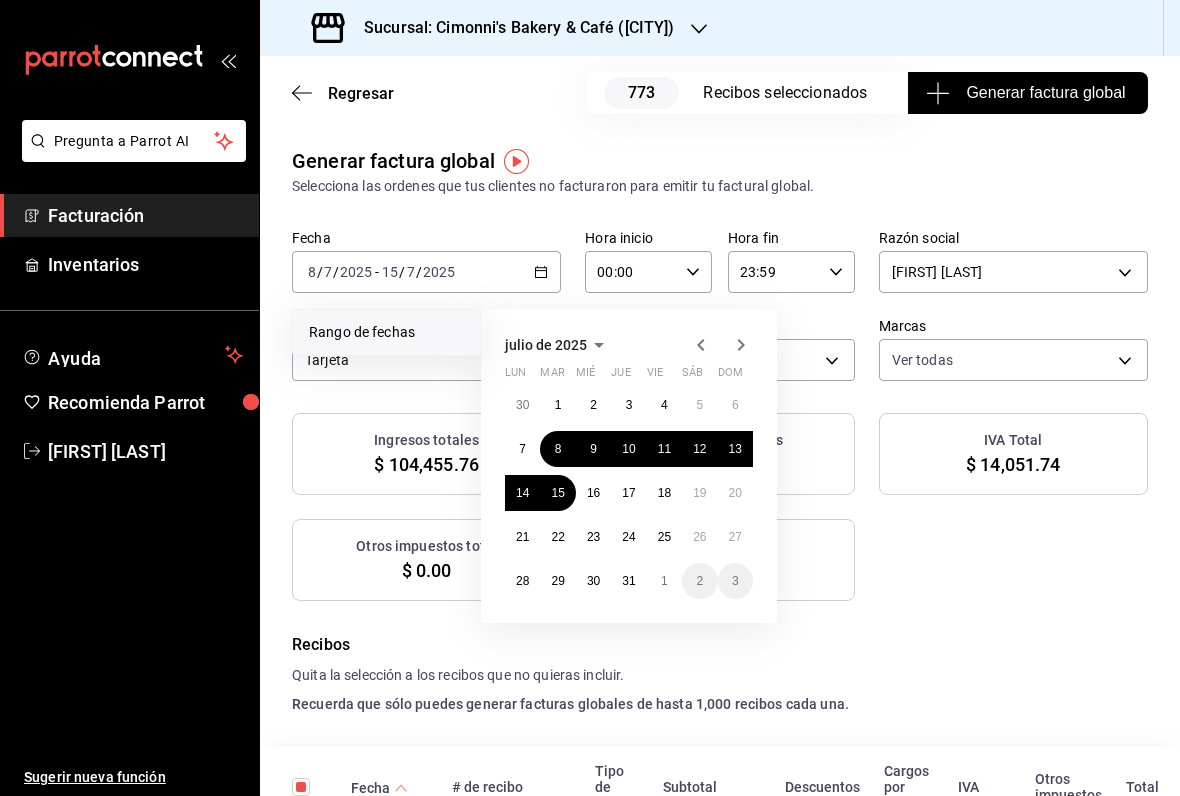 click on "8" at bounding box center (558, 449) 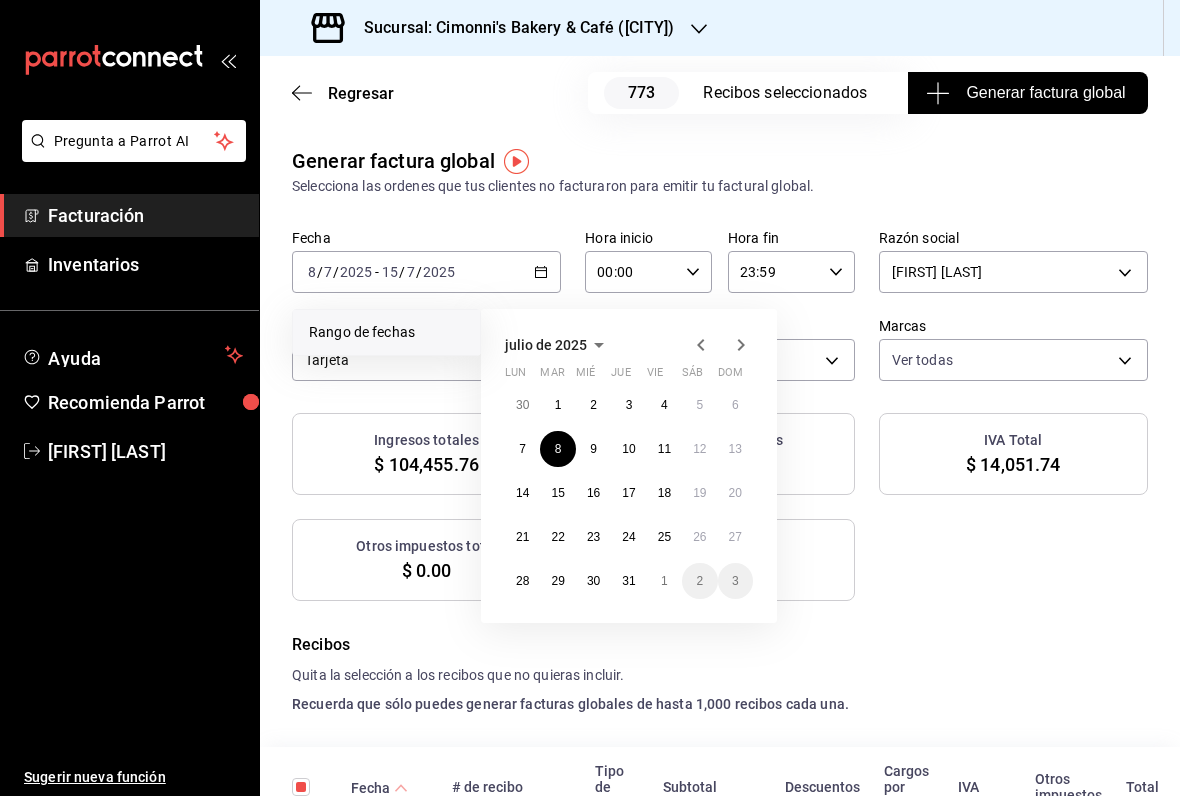 click on "16" at bounding box center [593, 493] 